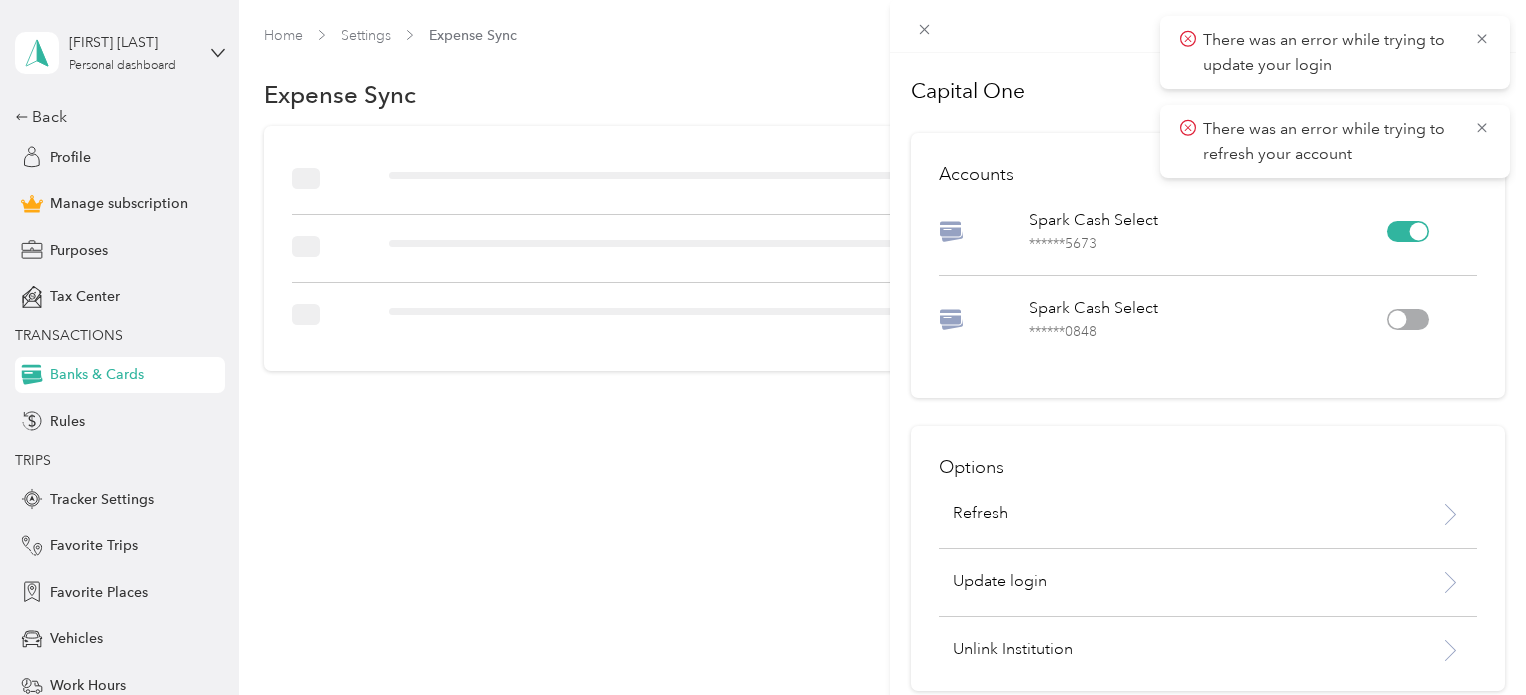 scroll, scrollTop: 0, scrollLeft: 0, axis: both 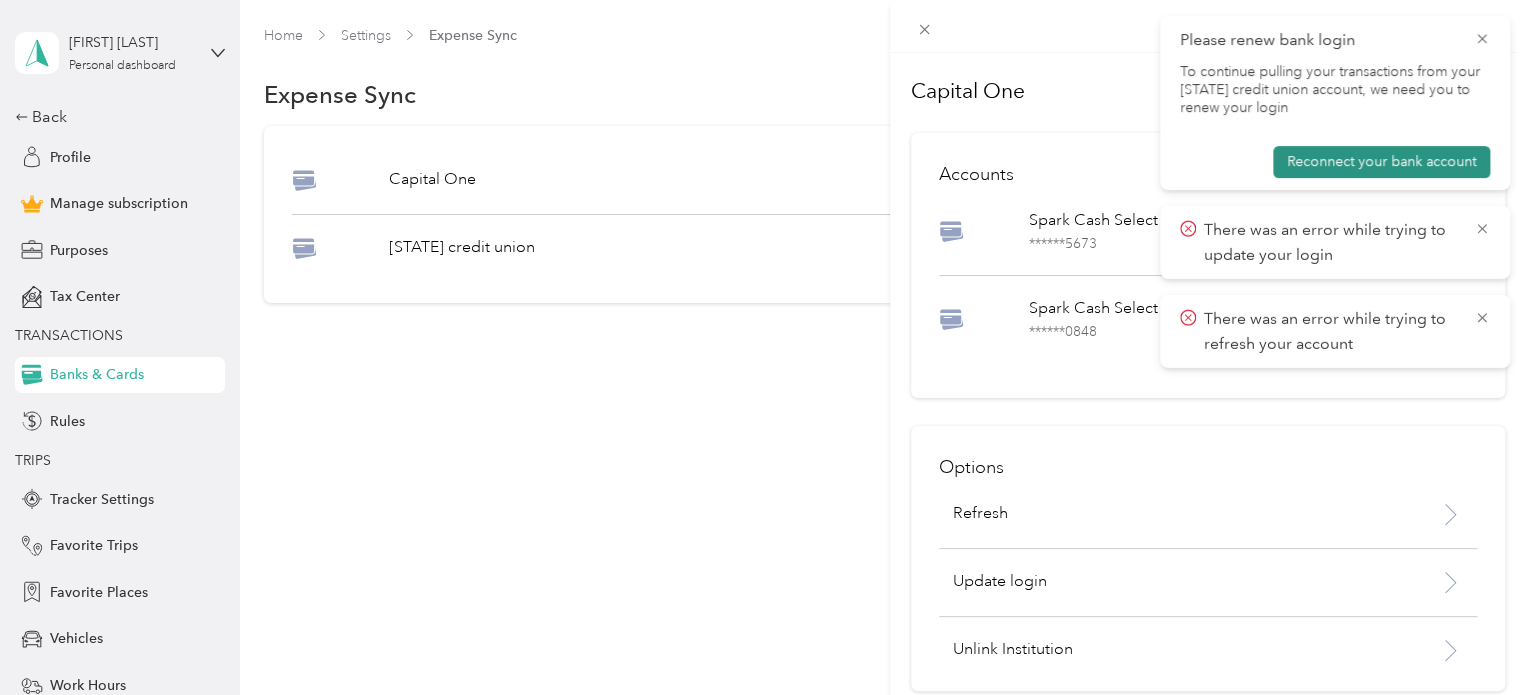 click on "Reconnect your bank account" at bounding box center [1381, 162] 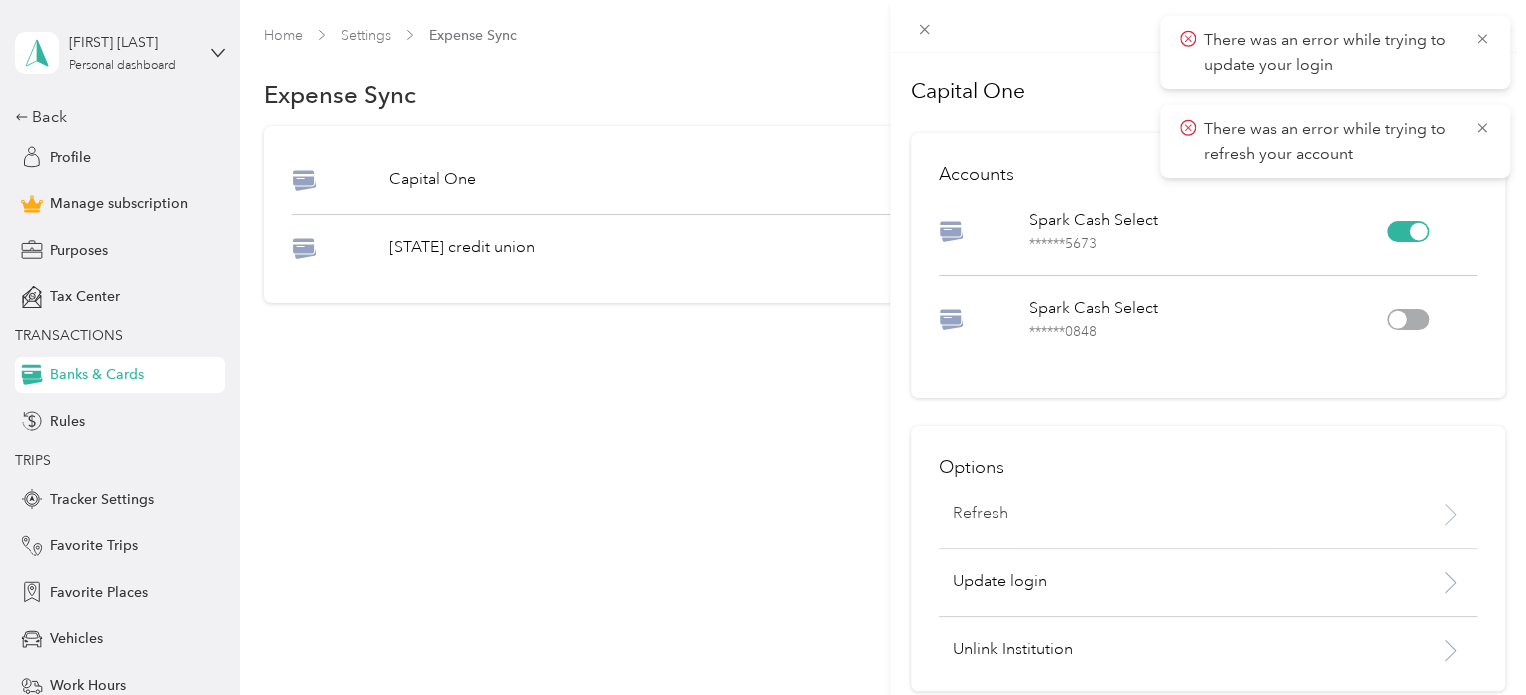 click on "Refresh" at bounding box center [980, 514] 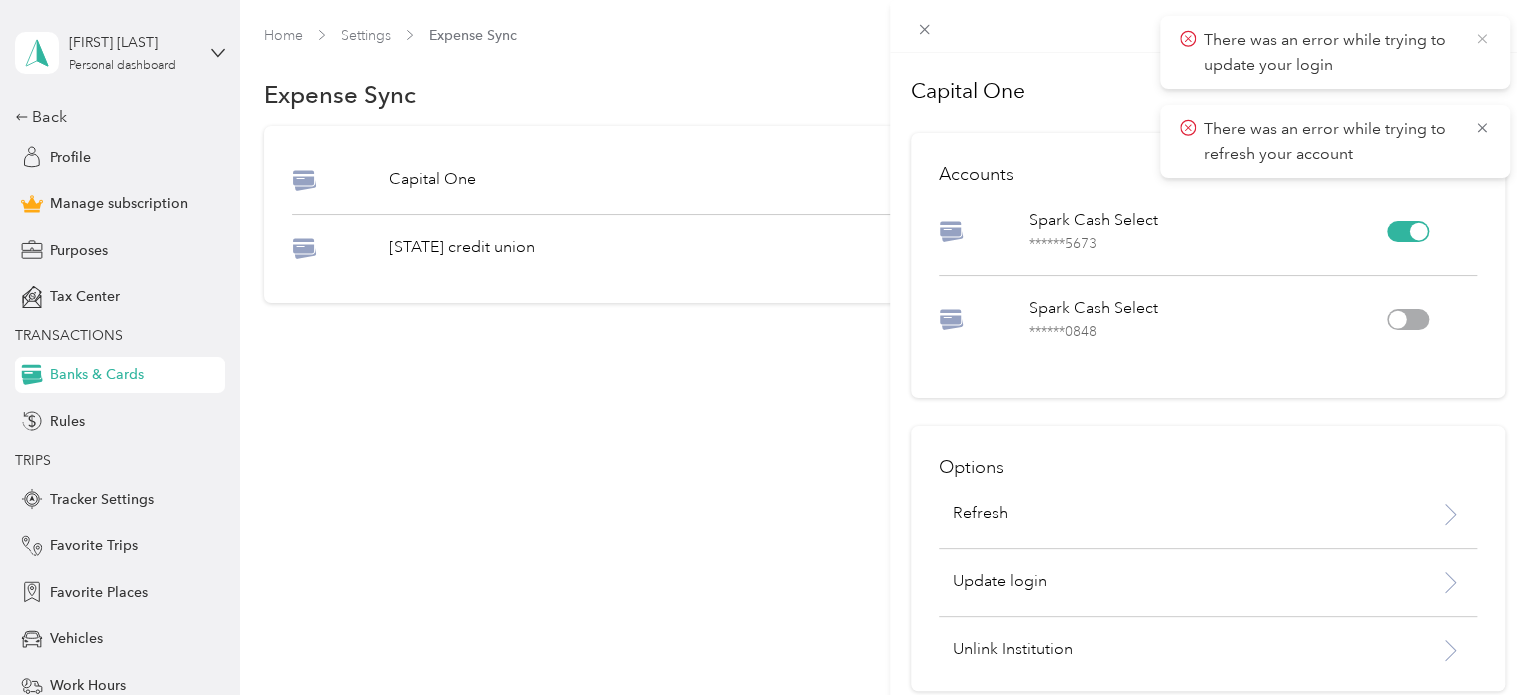 click 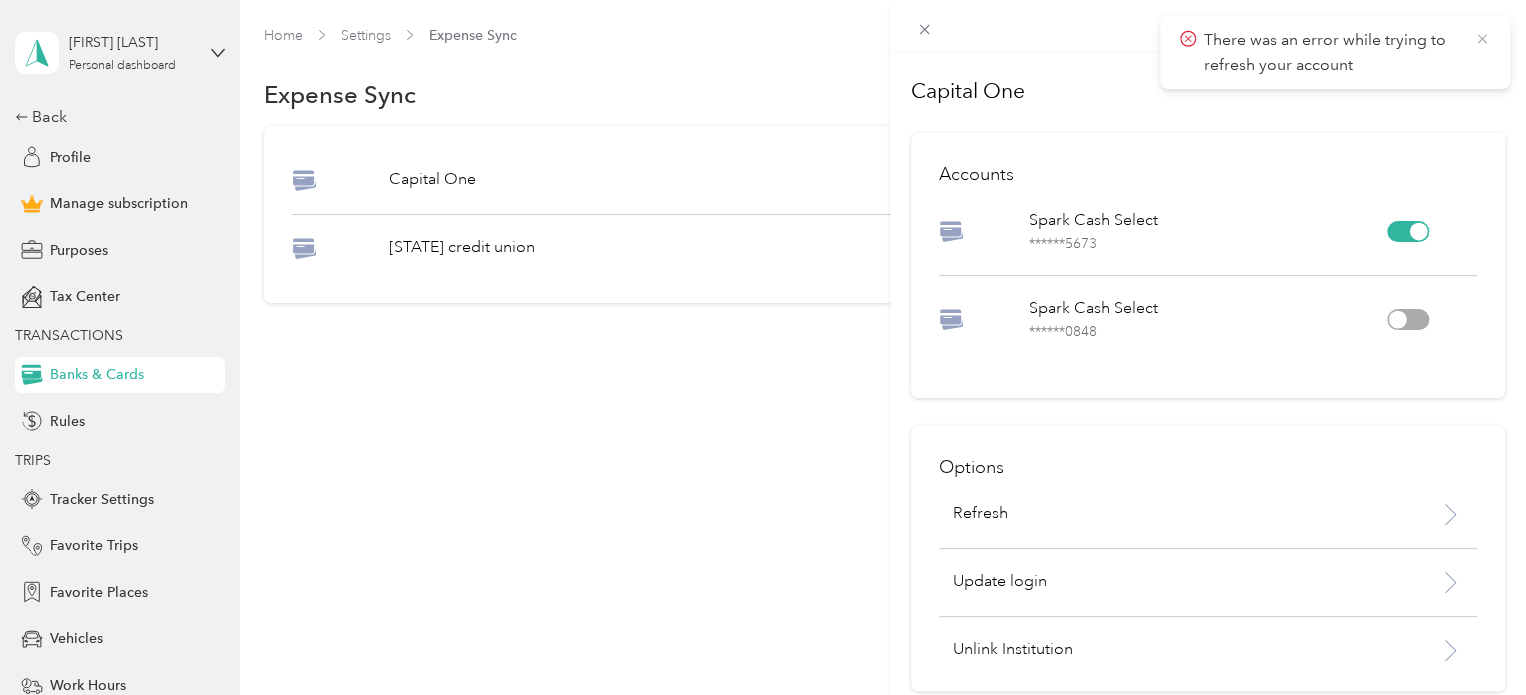 click 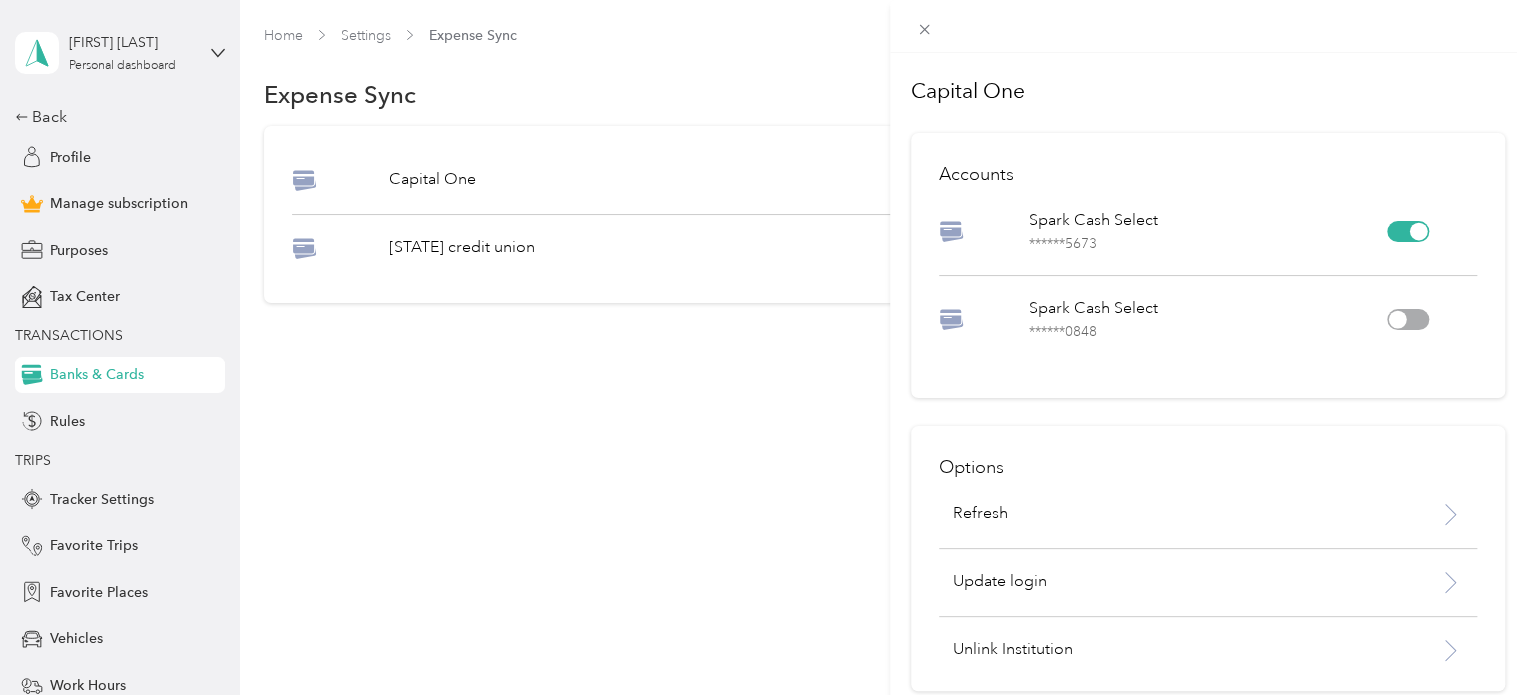 click on "Capital One Accounts Spark Cash Select ******  [CARD] Spark Cash Select ******  [NUMBER] Options Refresh Update login Unlink Institution" at bounding box center (763, 347) 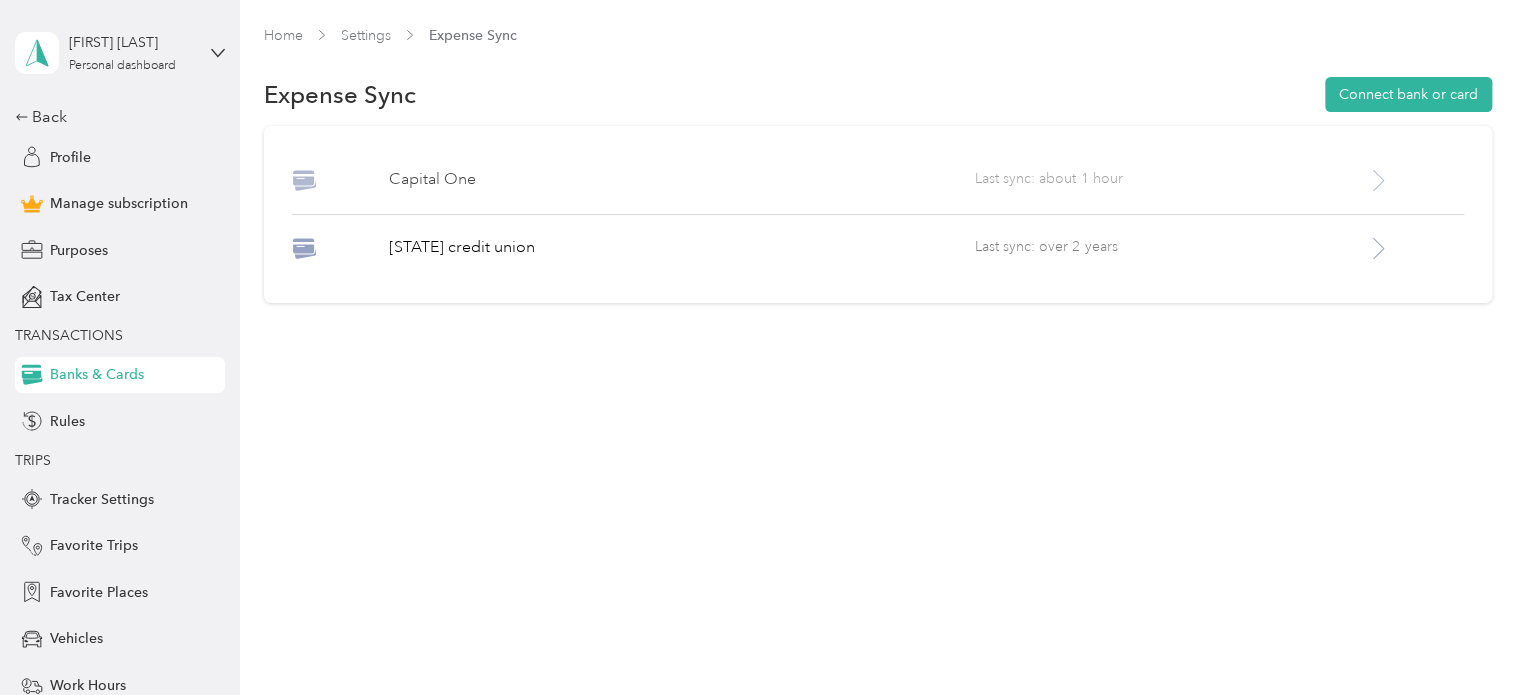 click 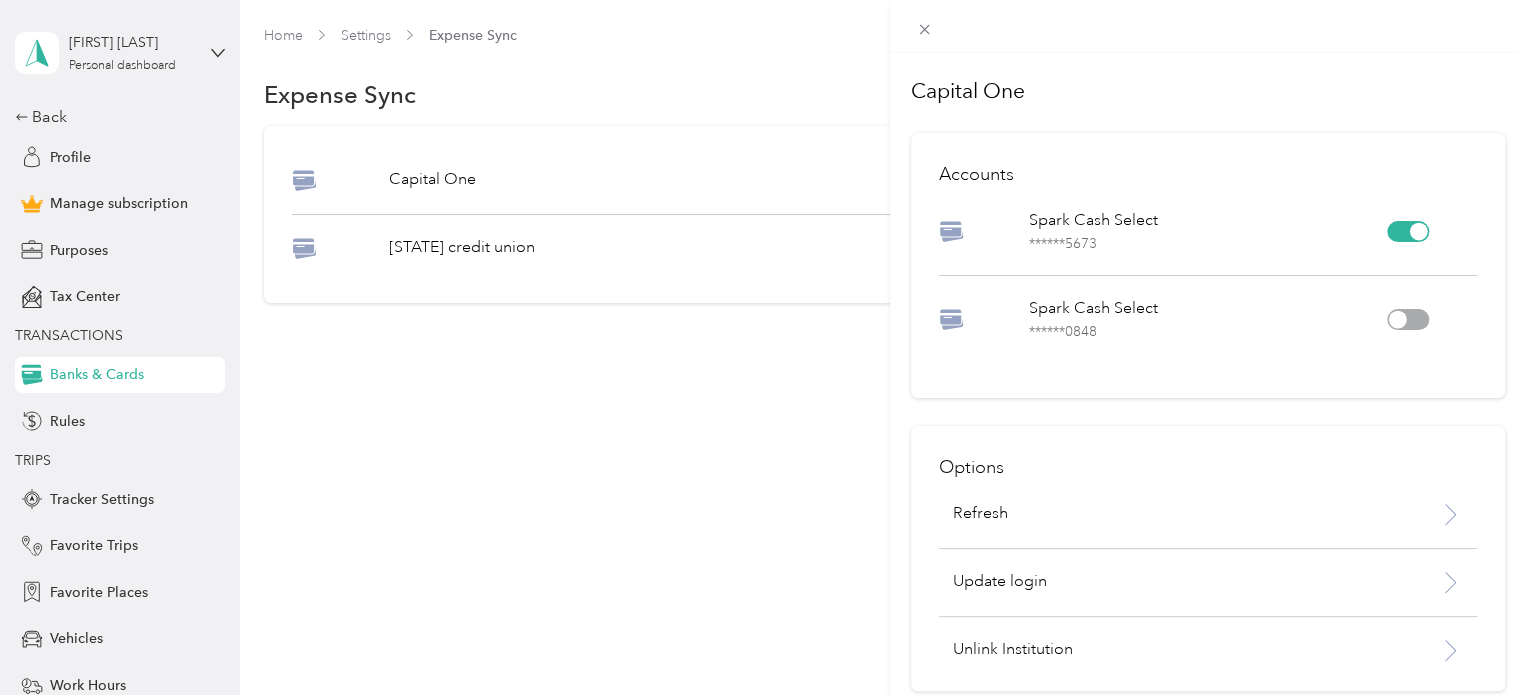 click on "******  [CARD]" at bounding box center (1208, 243) 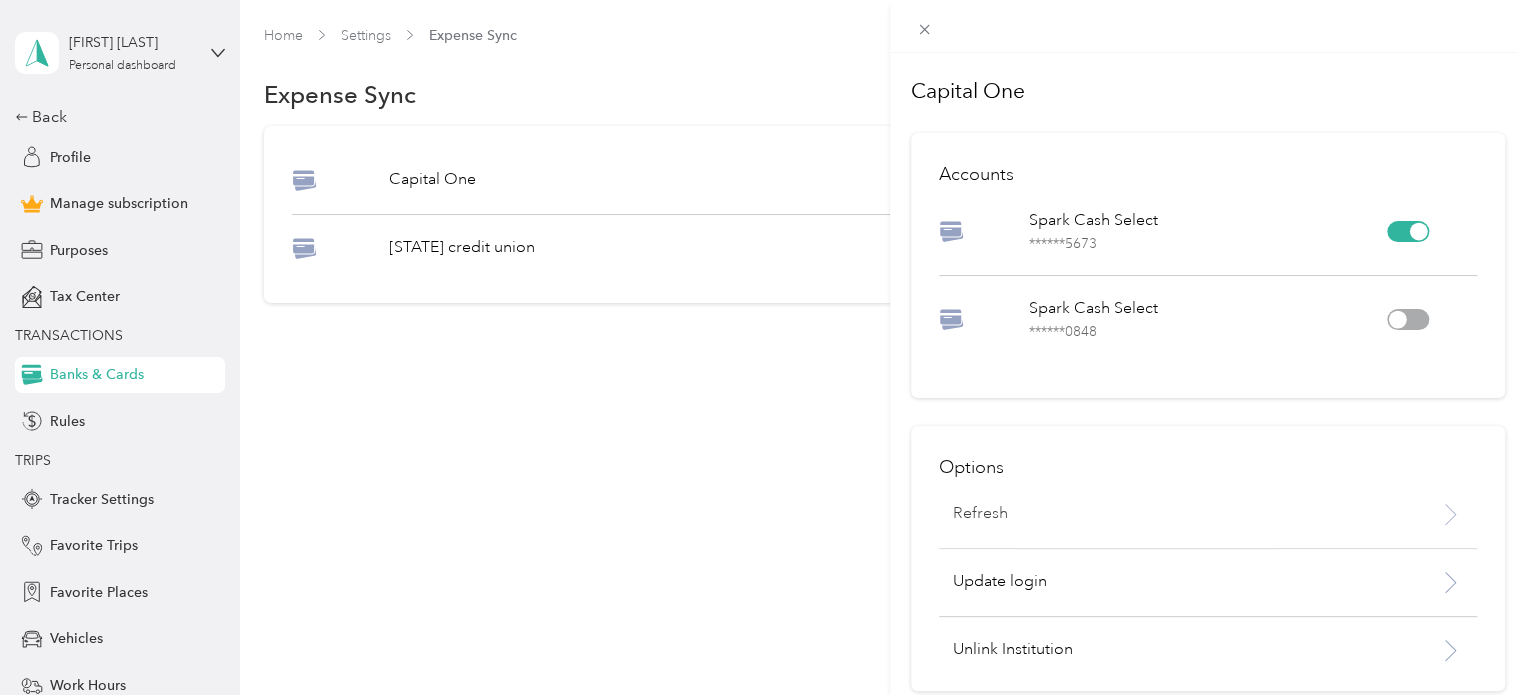 click on "Refresh" at bounding box center (980, 514) 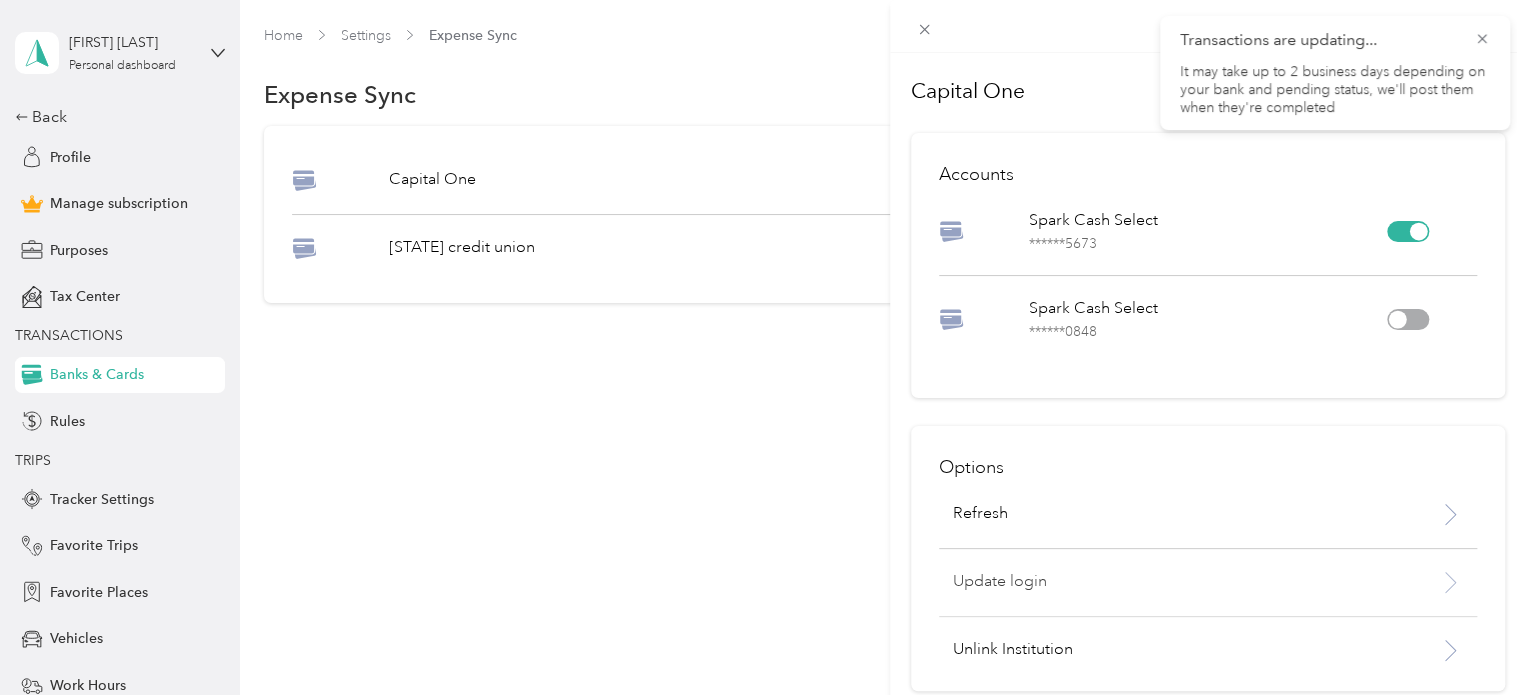 click on "Update login" at bounding box center (1170, 582) 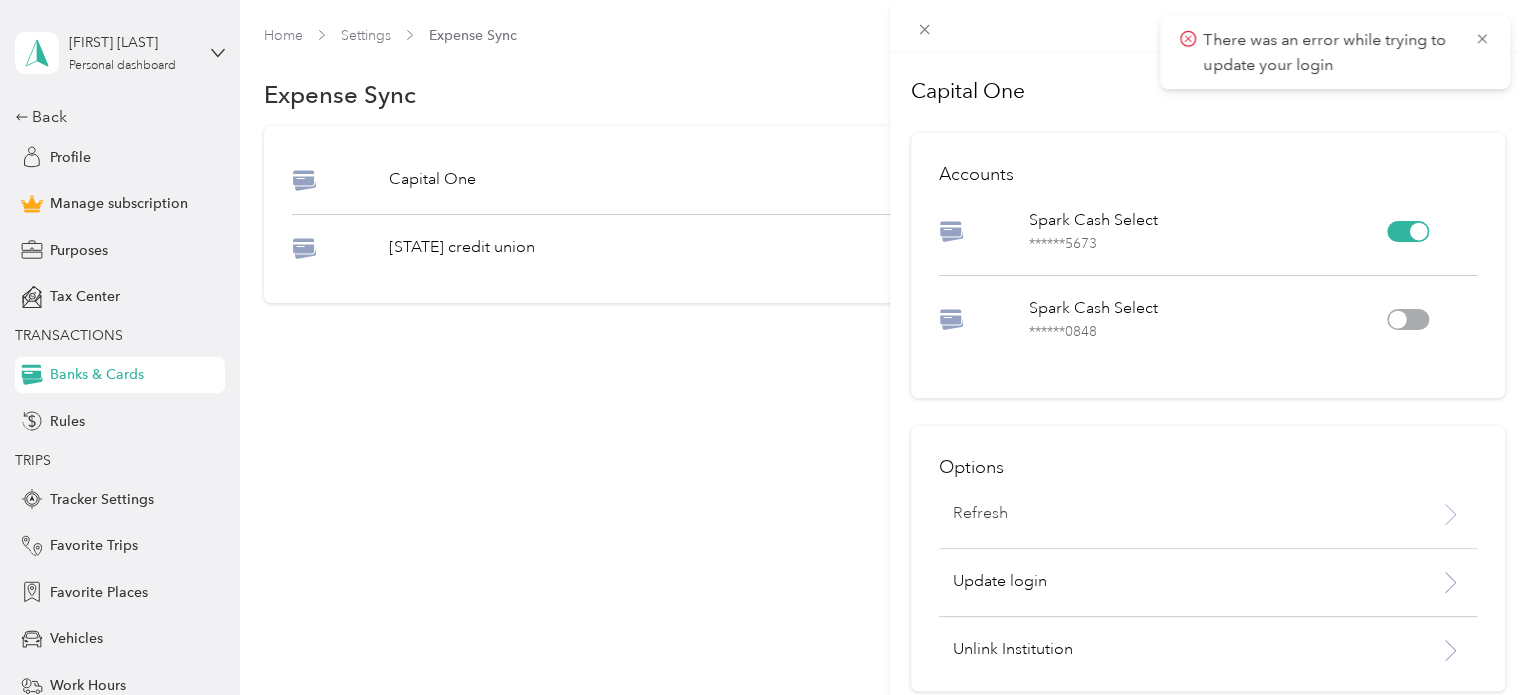click on "Refresh" at bounding box center [980, 514] 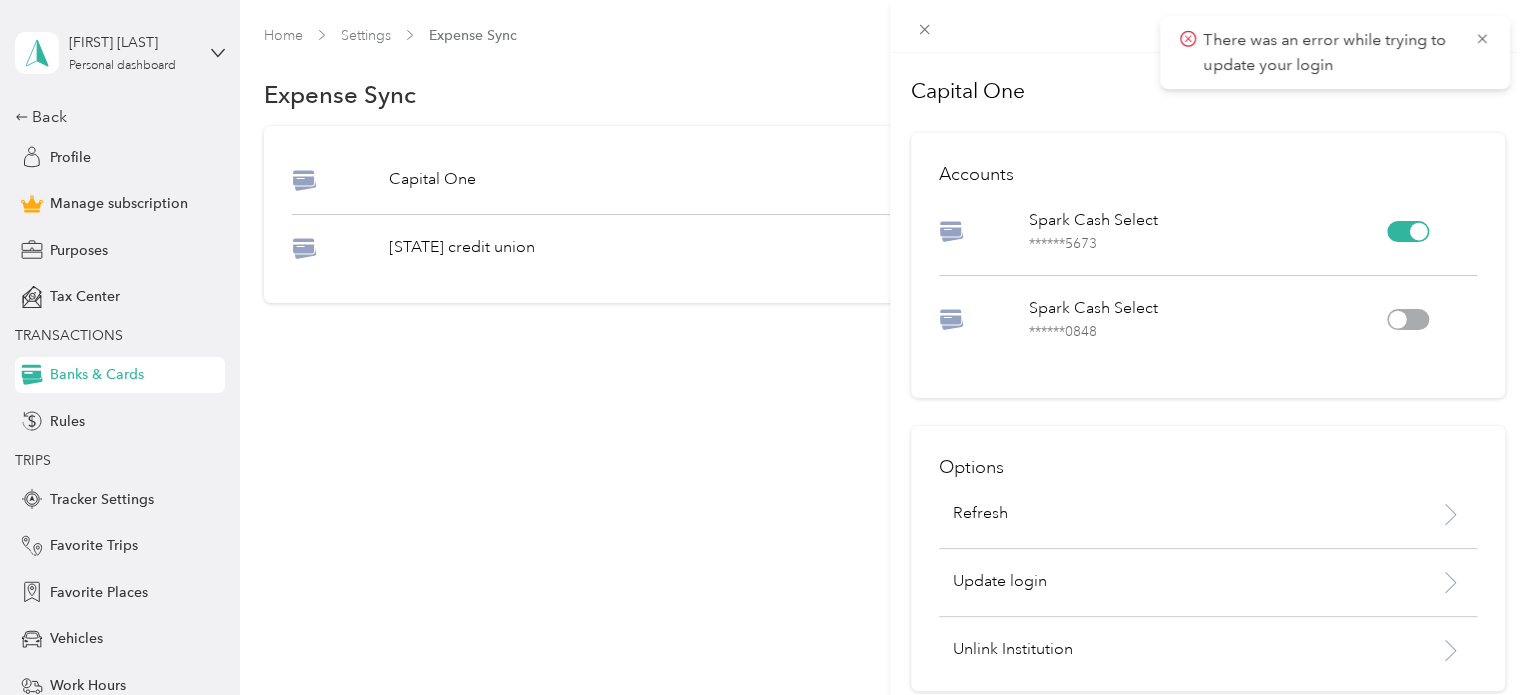 click on "Spark Cash Select ******  [CARD]" at bounding box center (1208, 231) 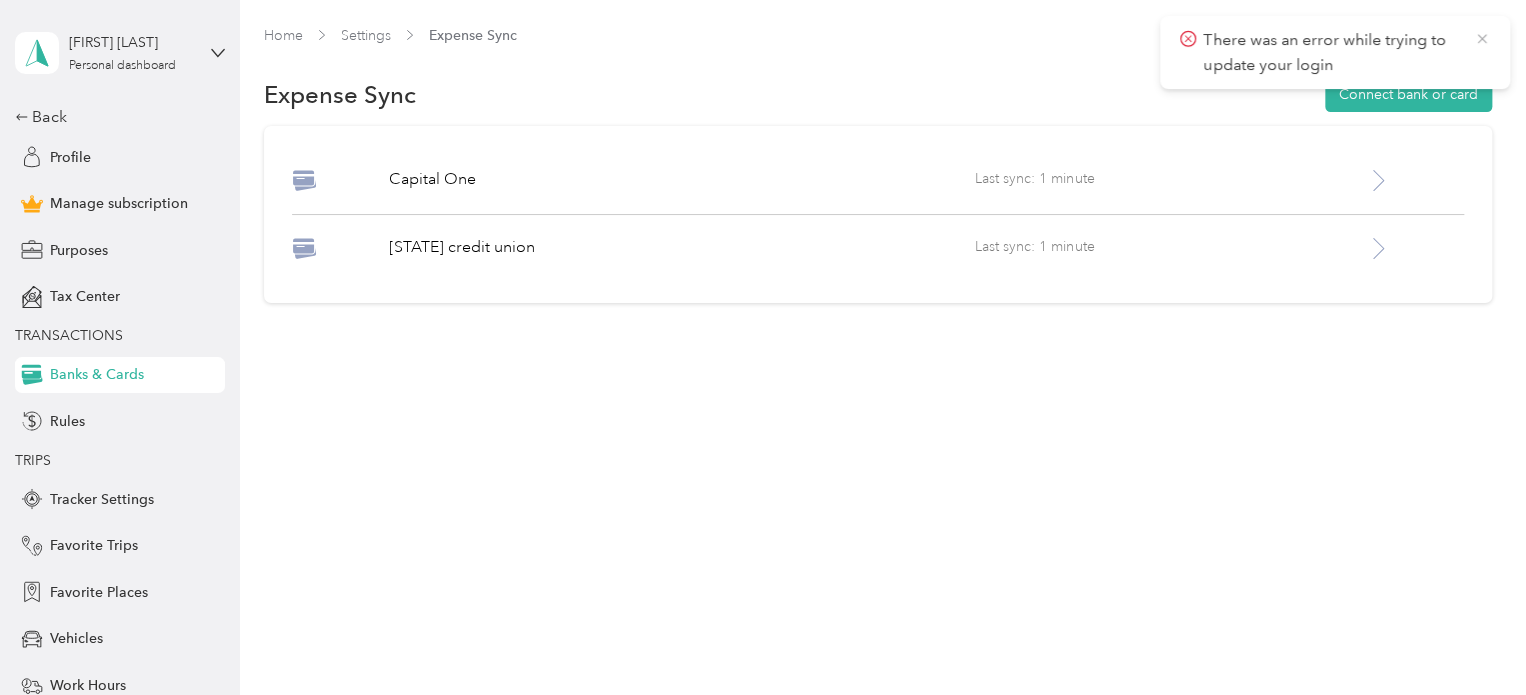 click 